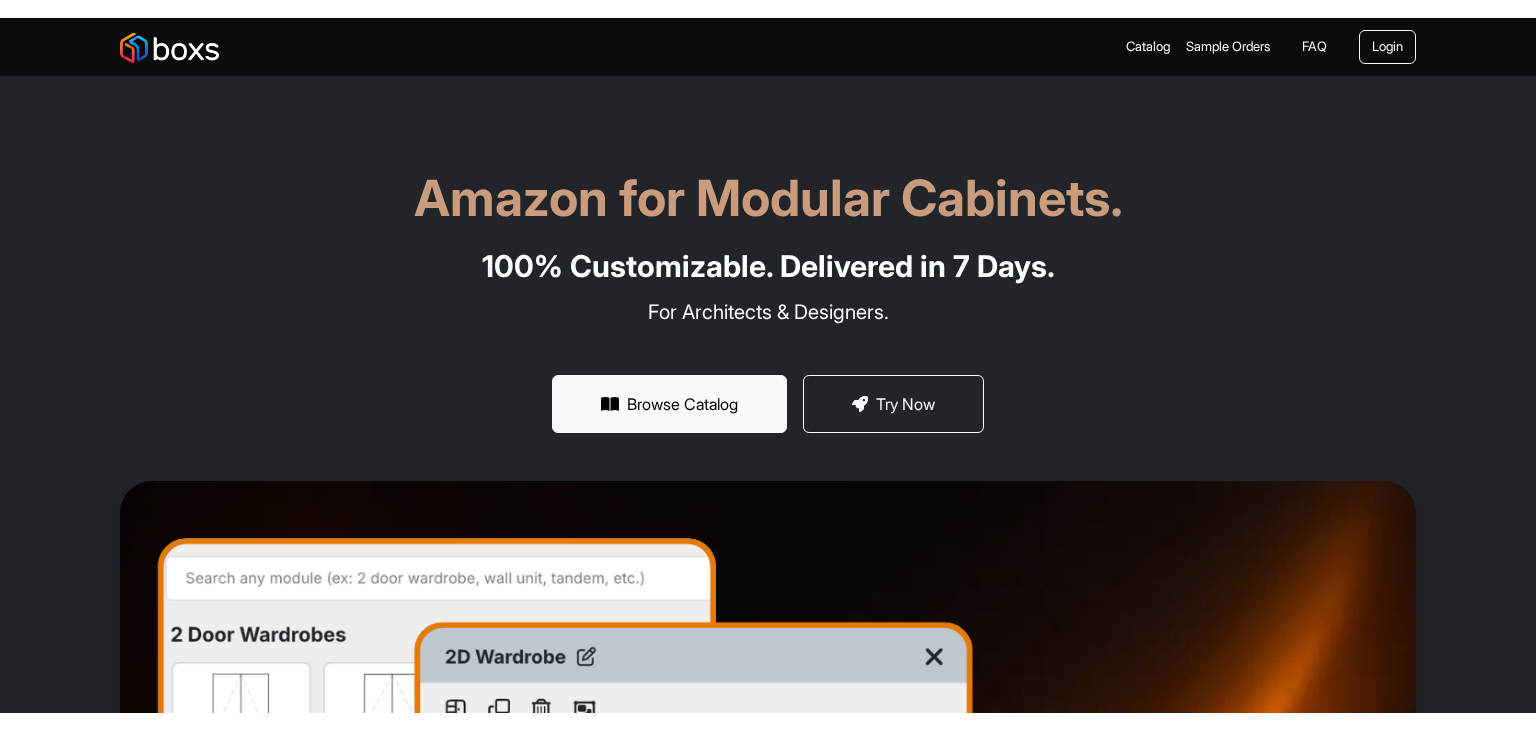 scroll, scrollTop: 0, scrollLeft: 0, axis: both 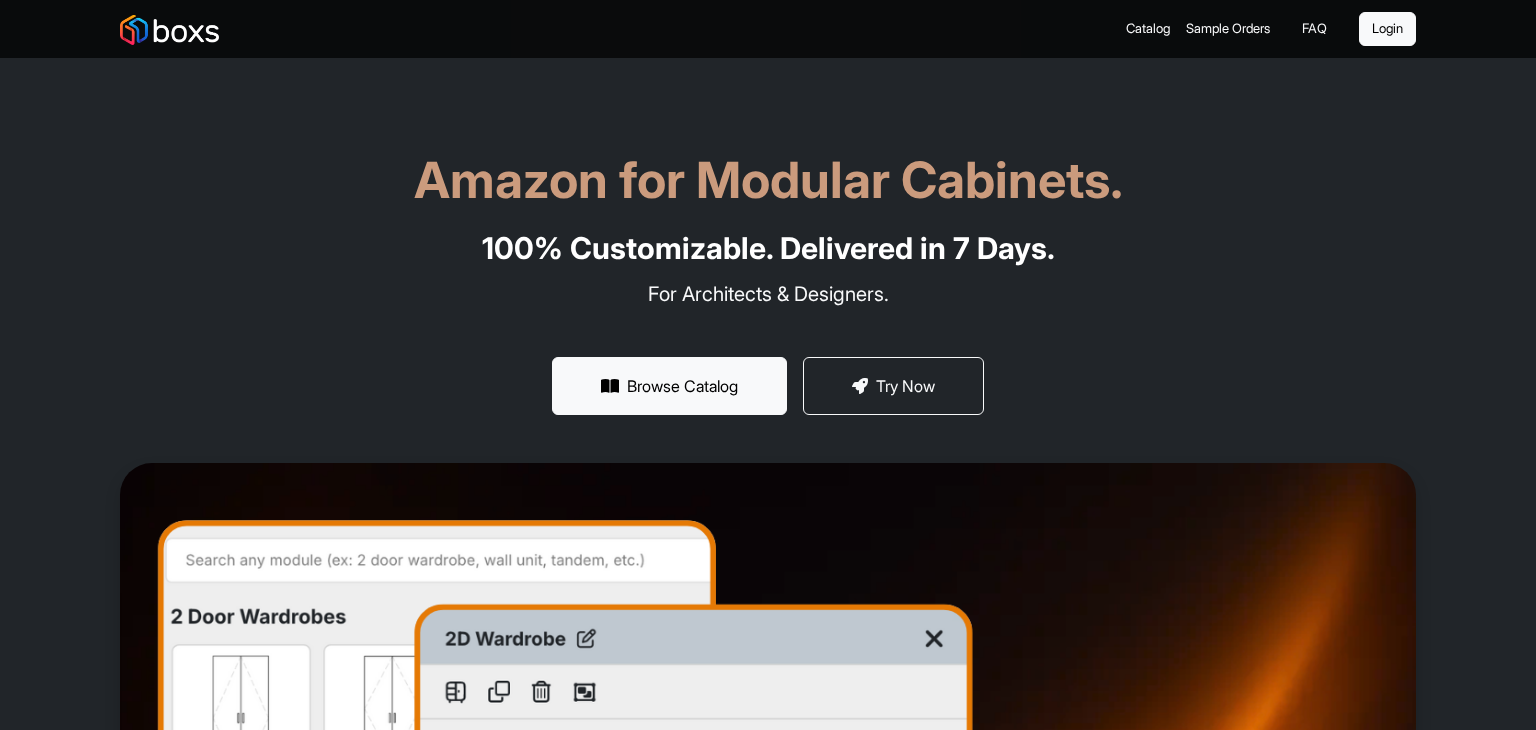 click on "Login" at bounding box center [1387, 29] 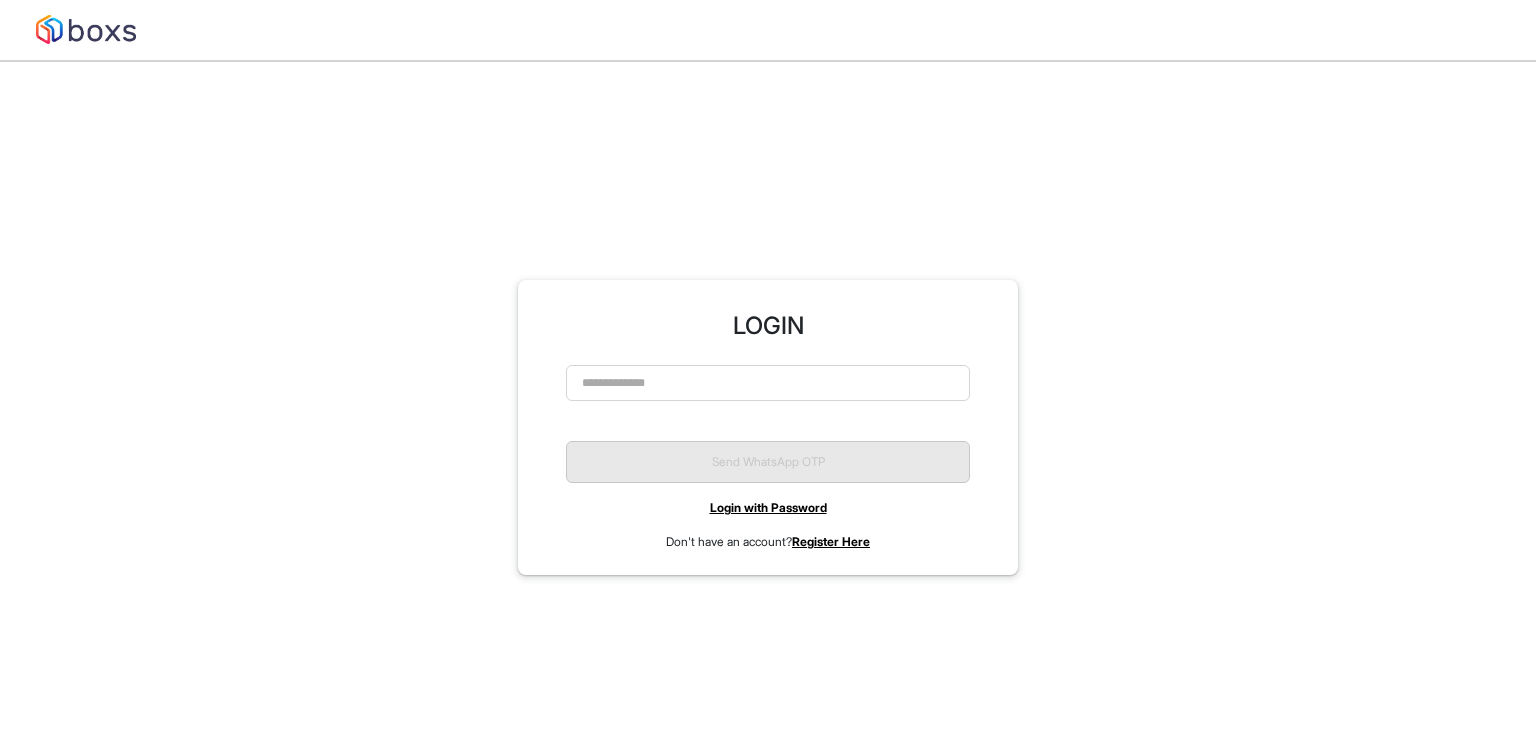 scroll, scrollTop: 0, scrollLeft: 0, axis: both 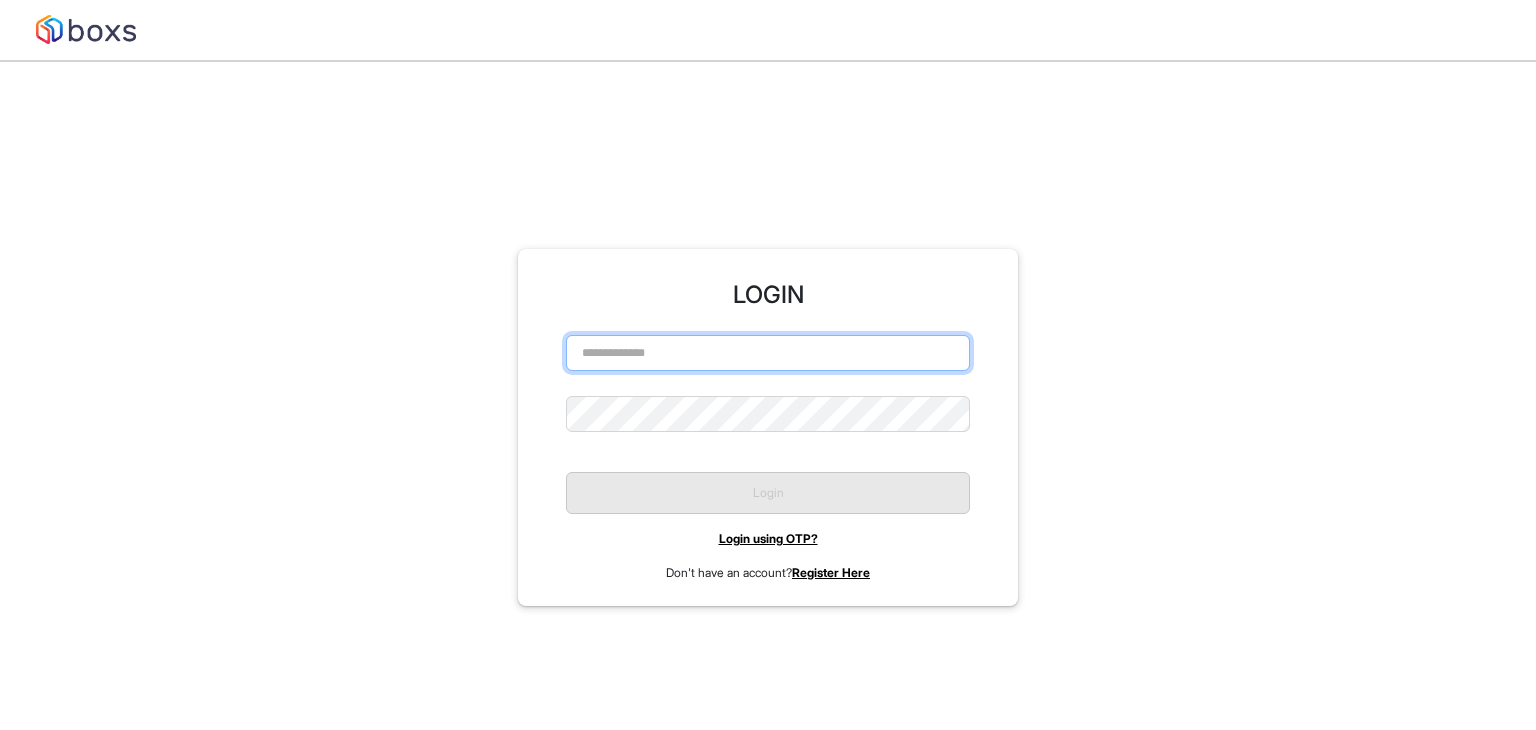 click at bounding box center [768, 353] 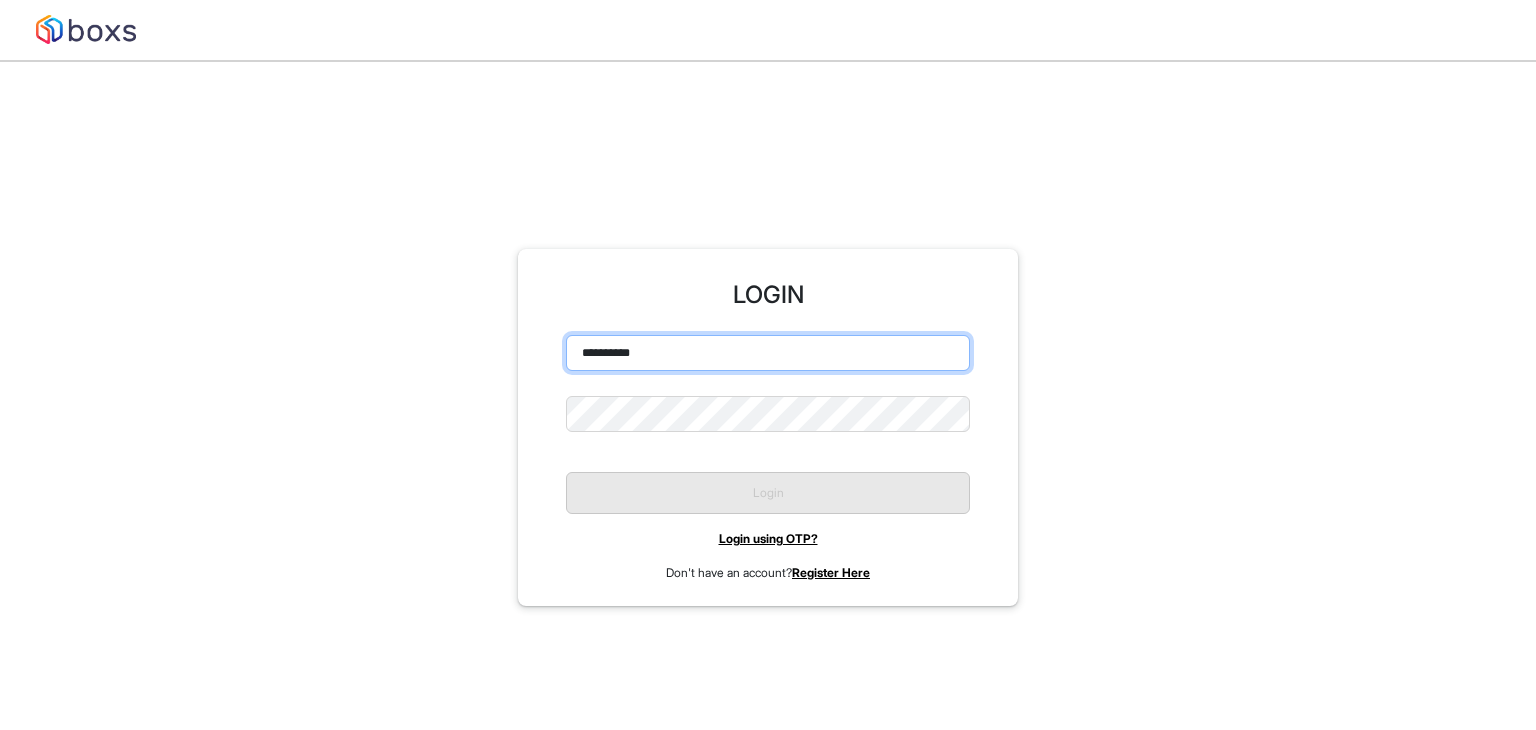 click on "**********" at bounding box center (768, 353) 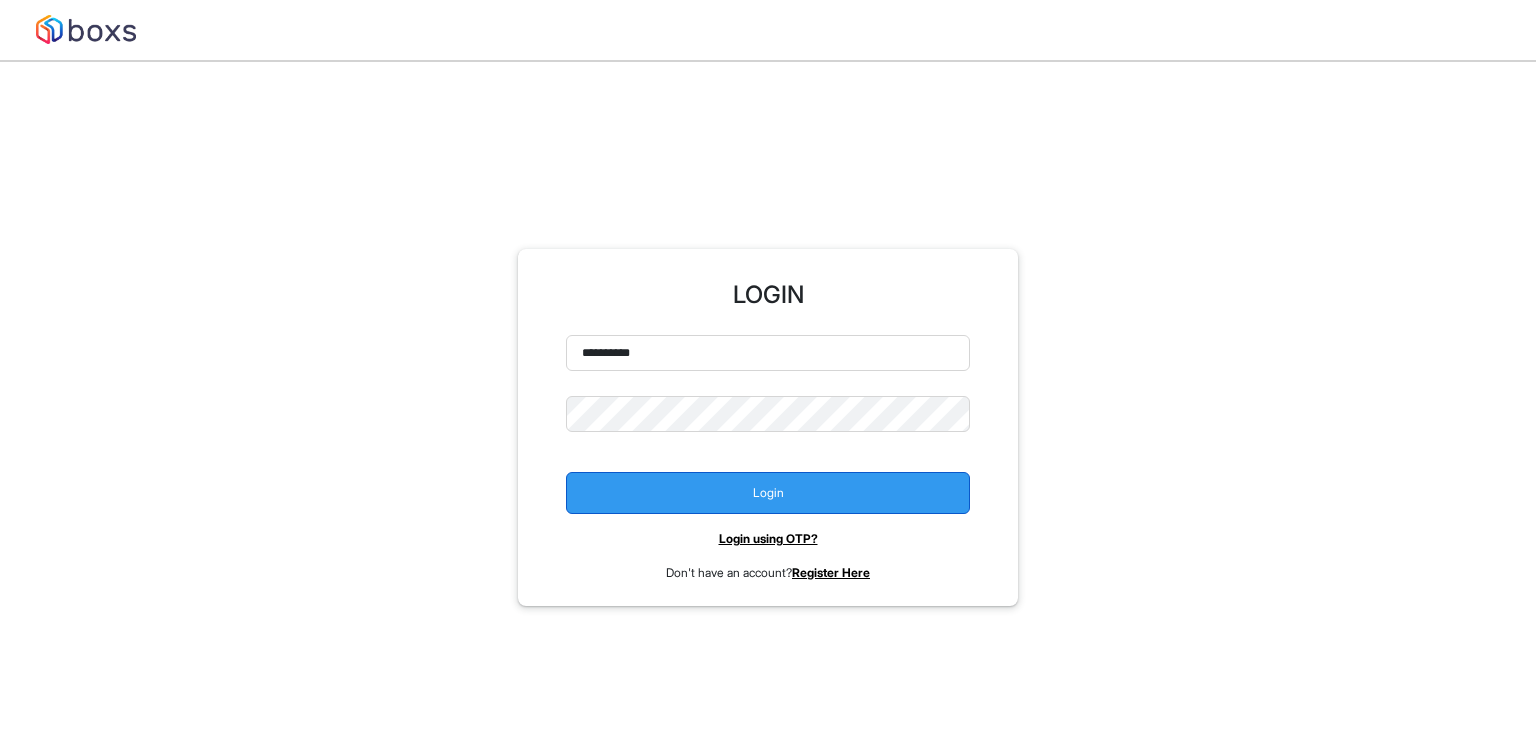 click on "Login" at bounding box center [768, 493] 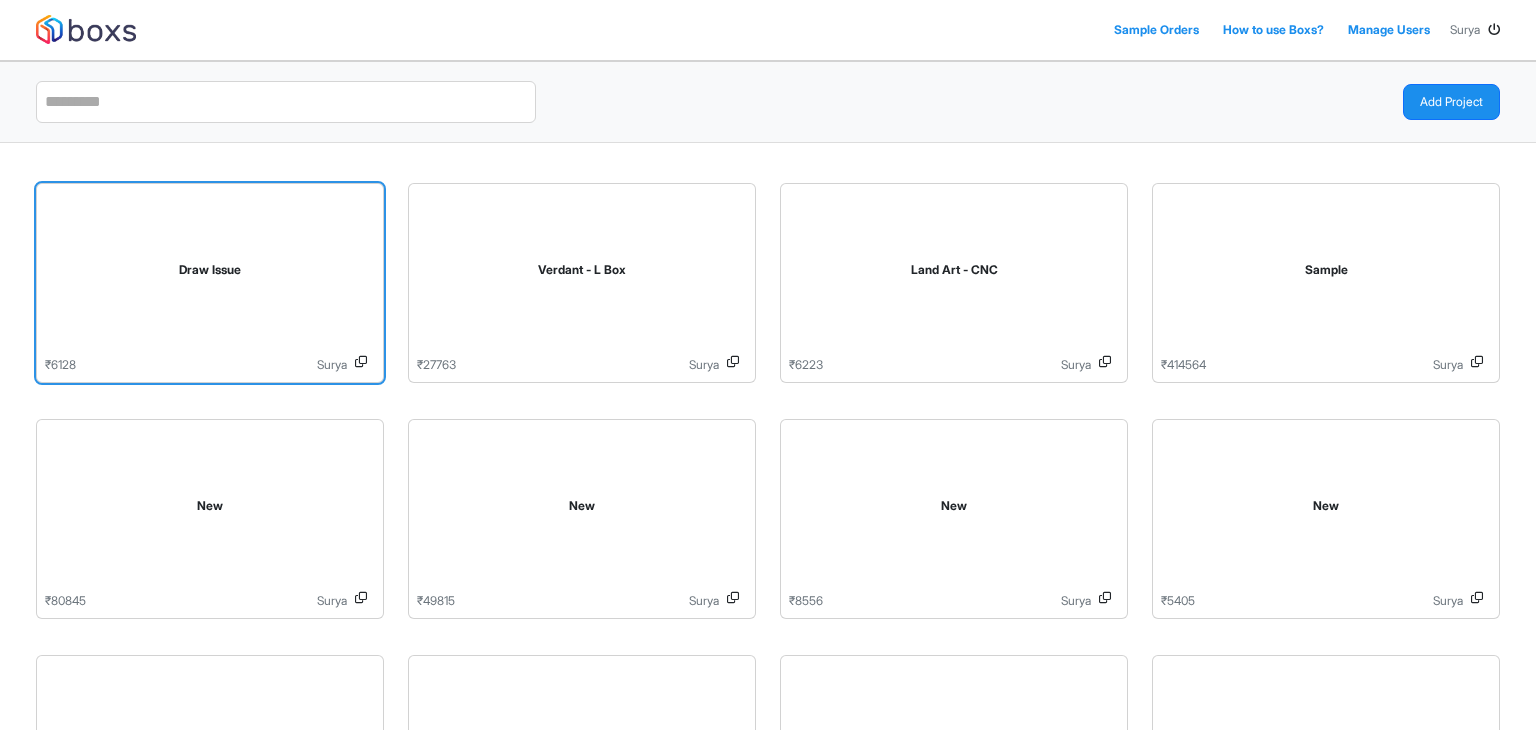 click on "Draw Issue" at bounding box center [210, 274] 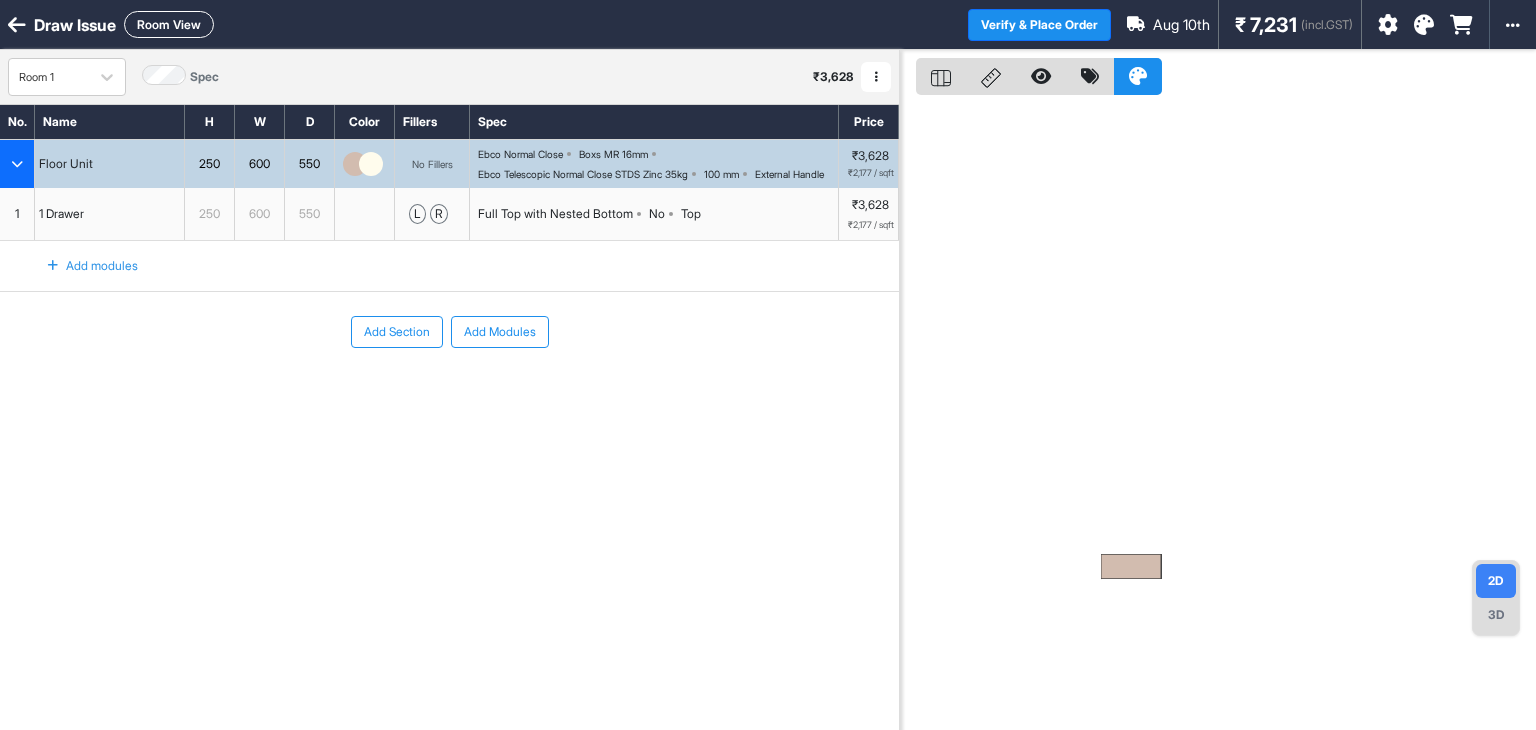click at bounding box center [17, 25] 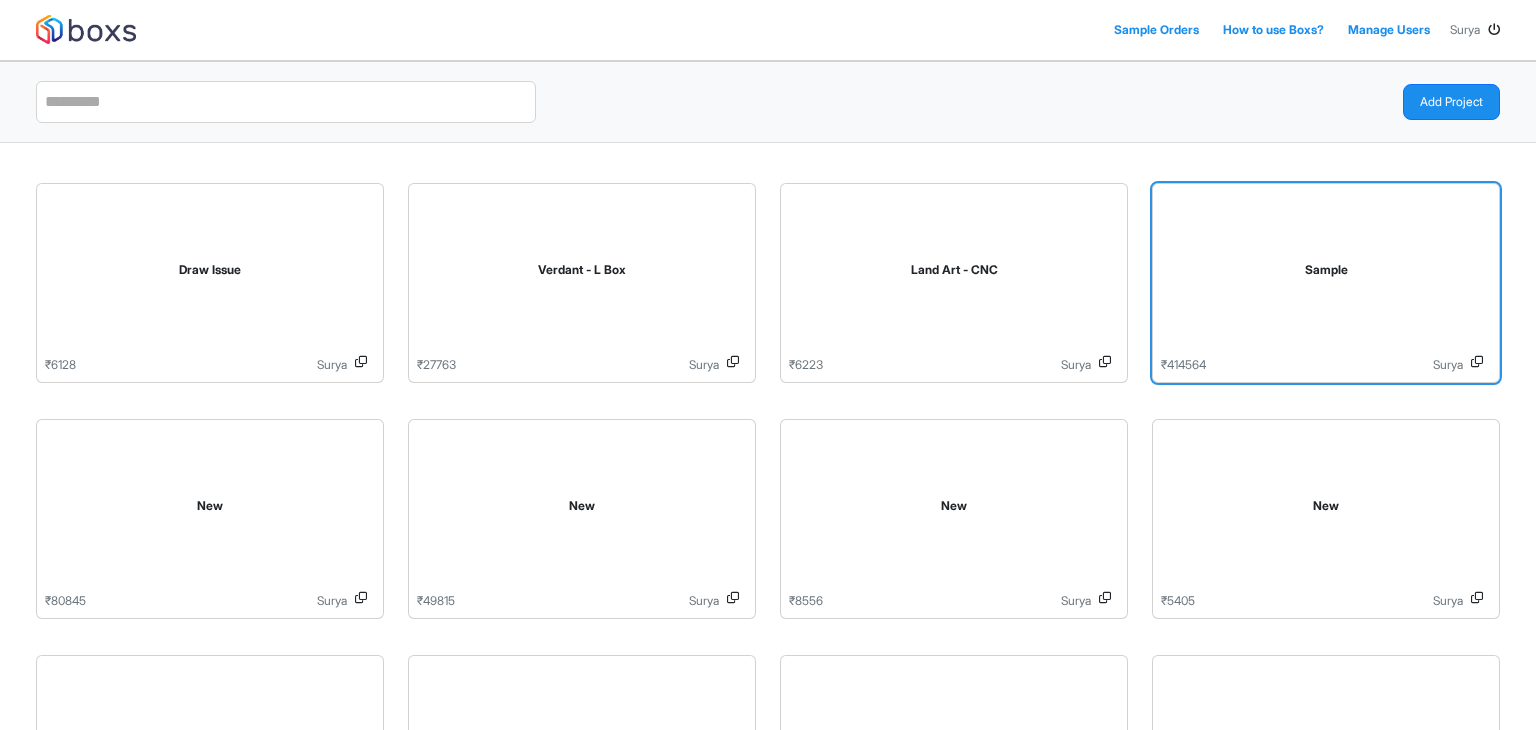 click on "Sample" at bounding box center [1326, 274] 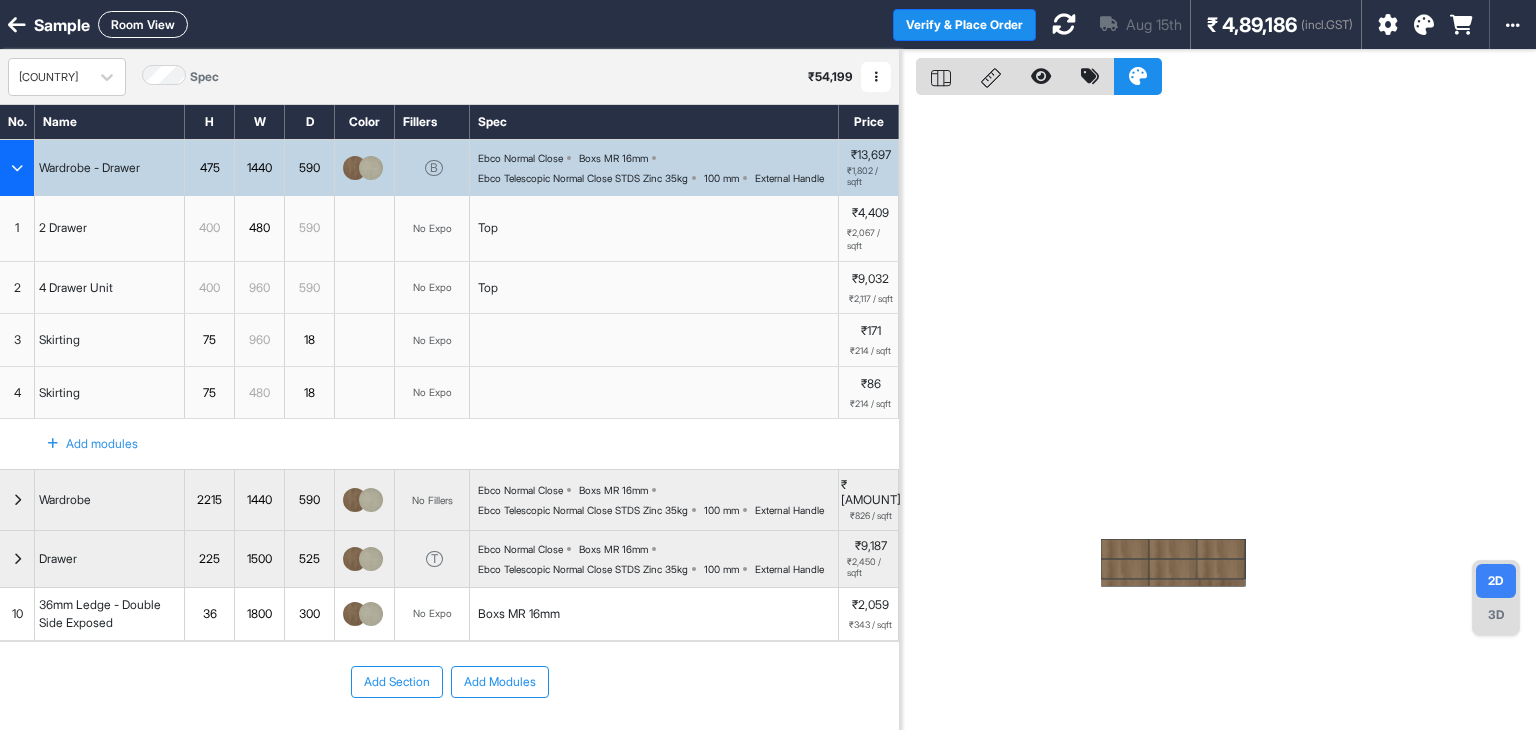 click at bounding box center [17, 25] 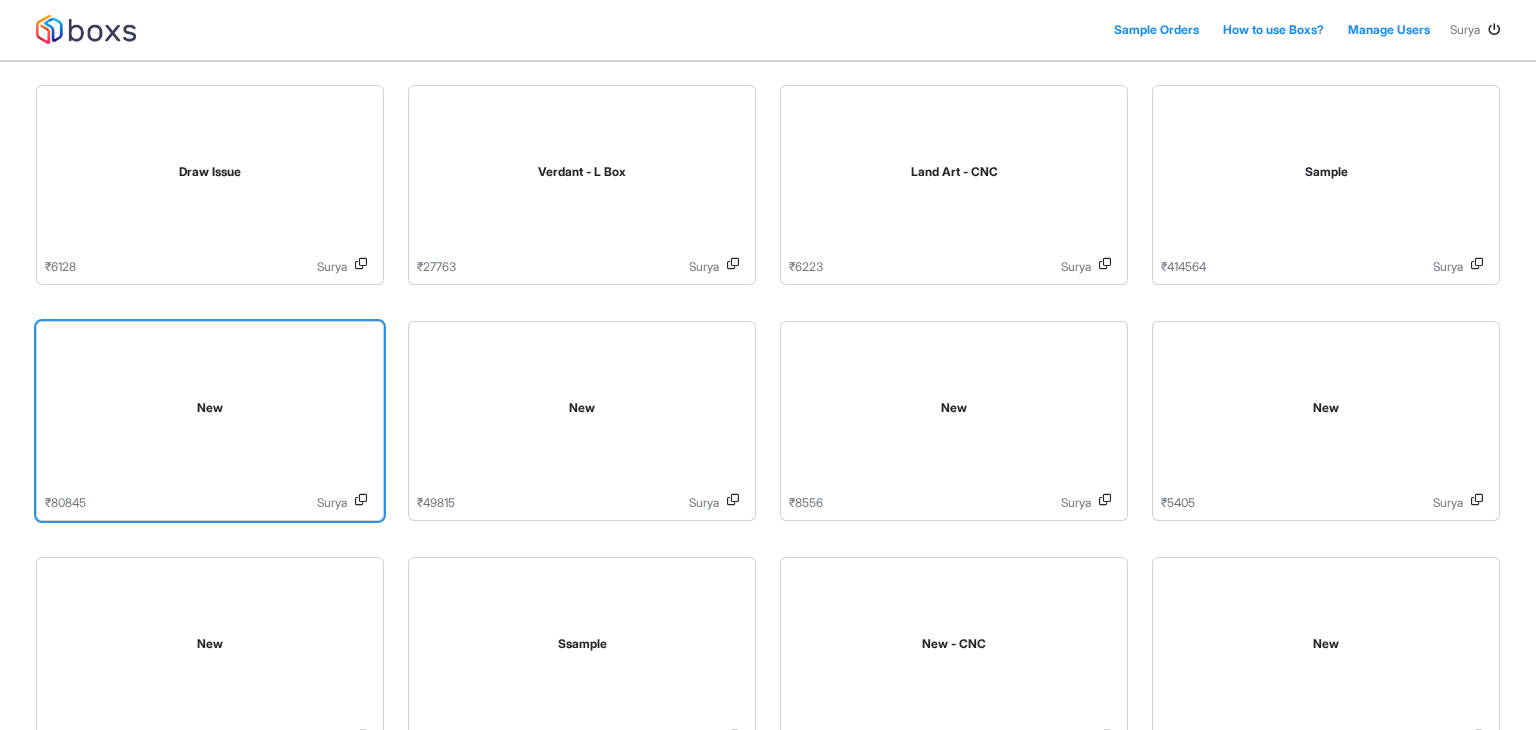 scroll, scrollTop: 100, scrollLeft: 0, axis: vertical 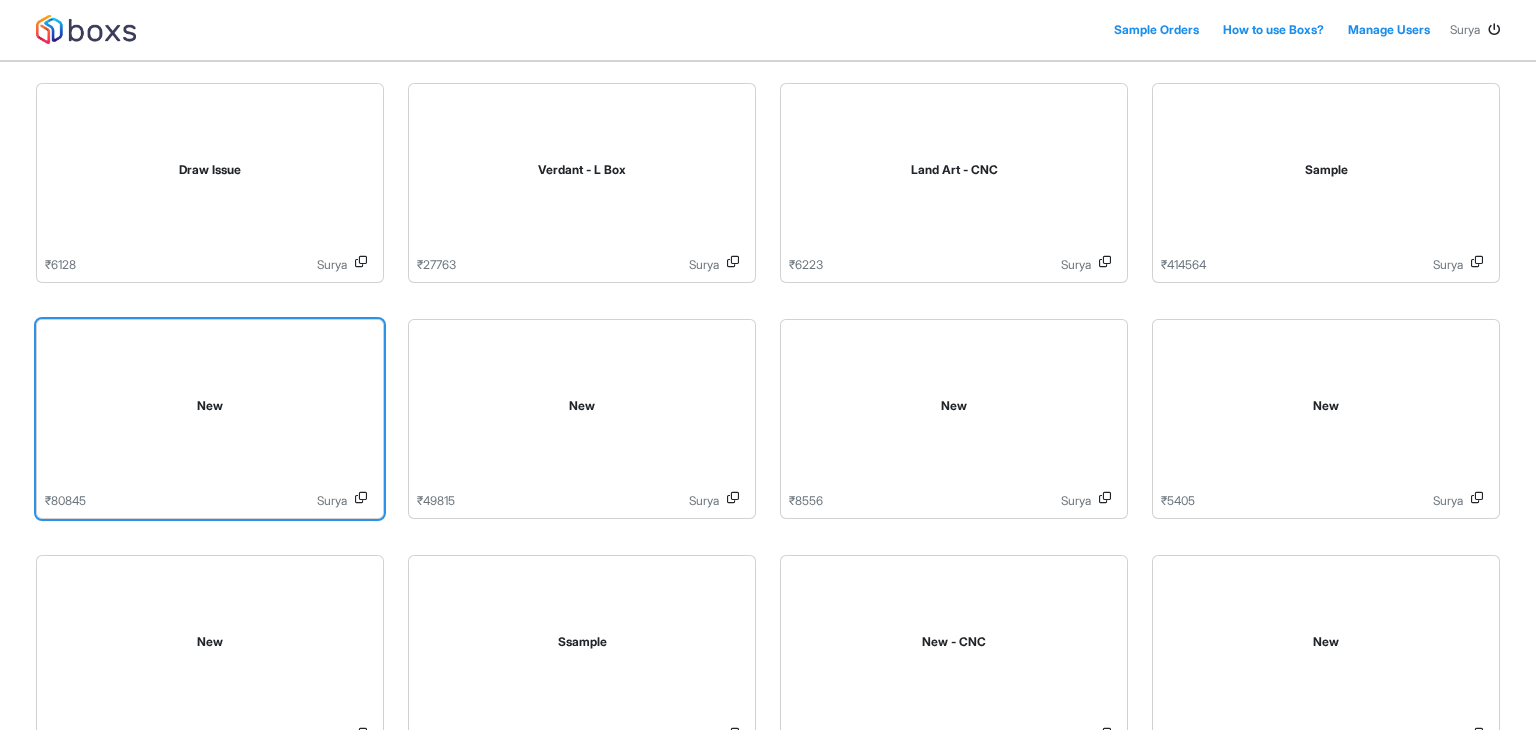 click on "New" at bounding box center (210, 410) 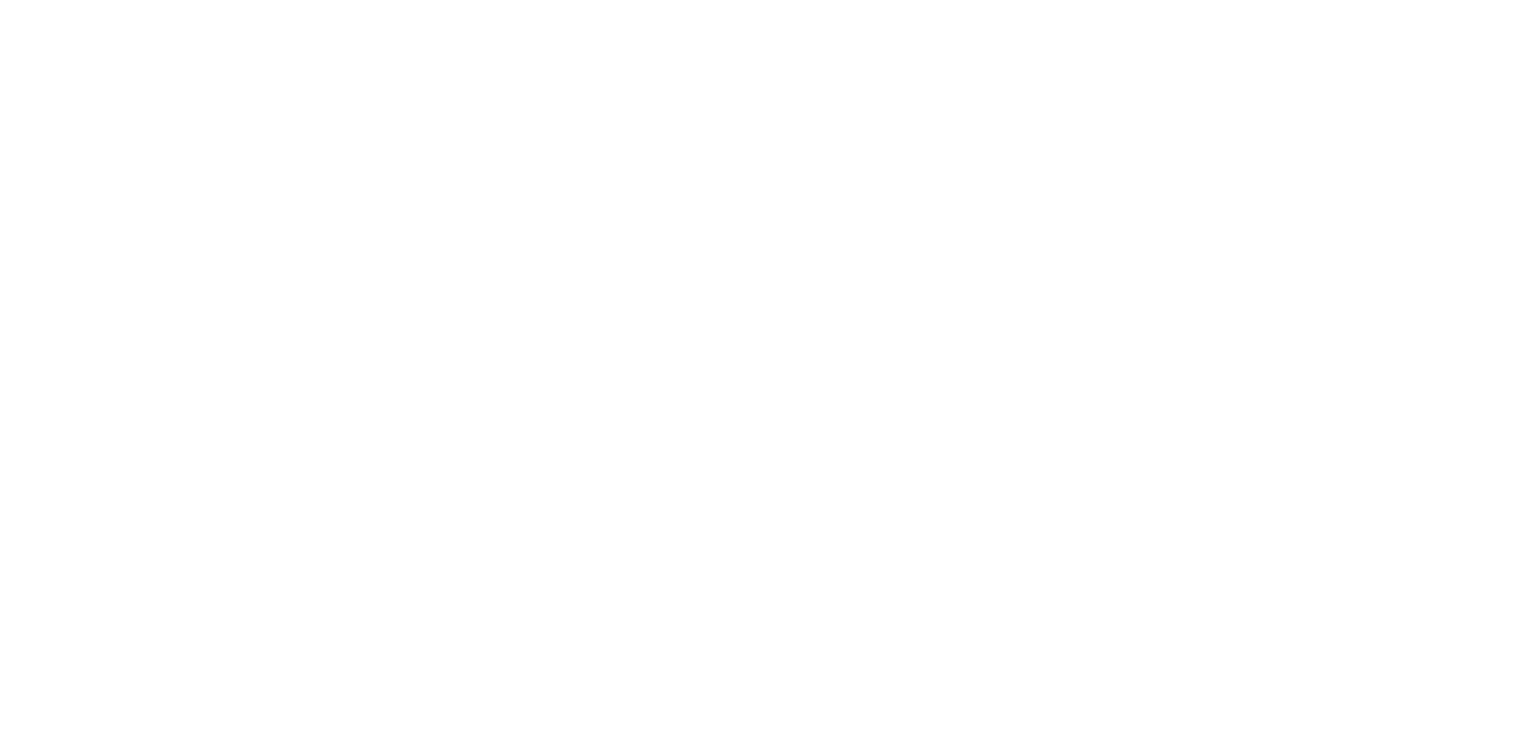 scroll, scrollTop: 0, scrollLeft: 0, axis: both 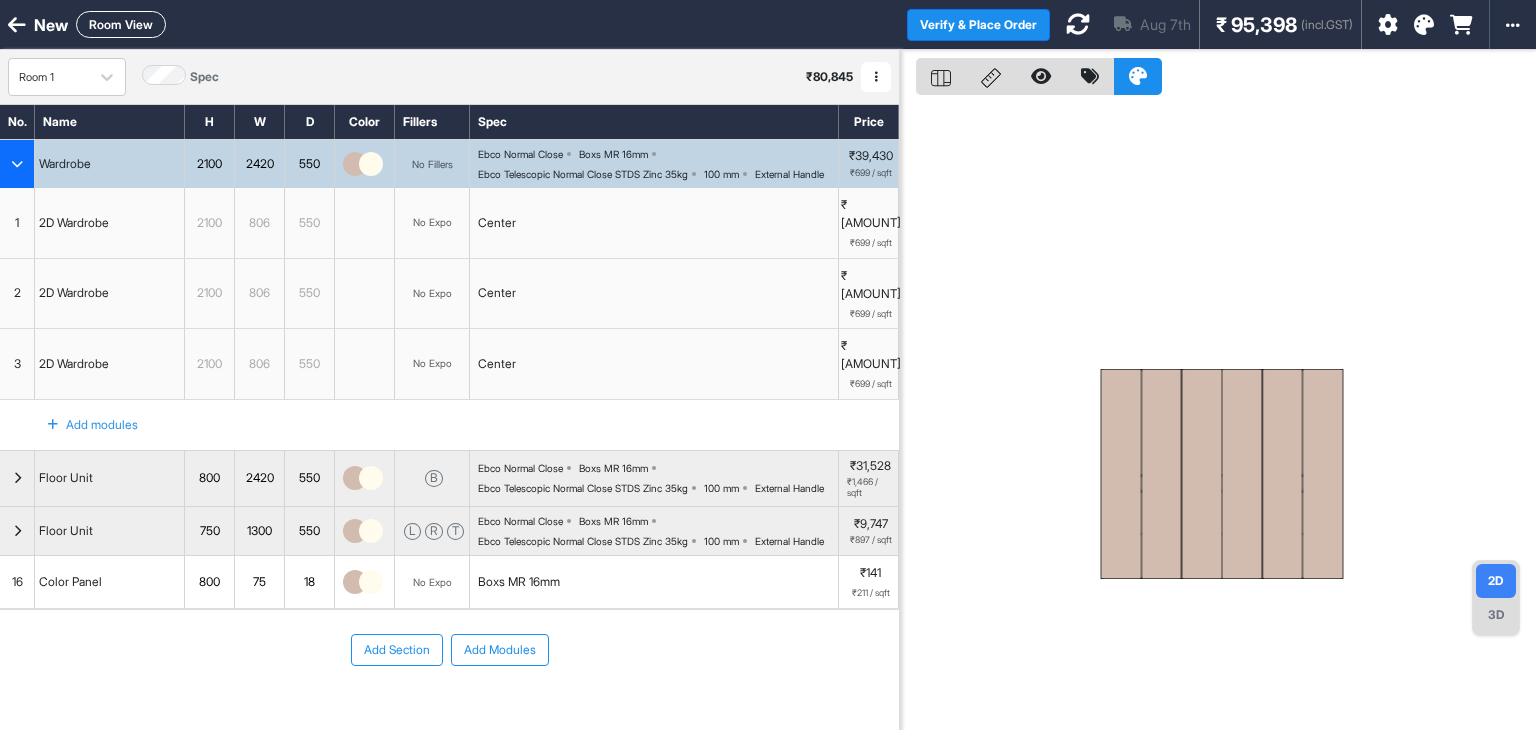 click at bounding box center [17, 164] 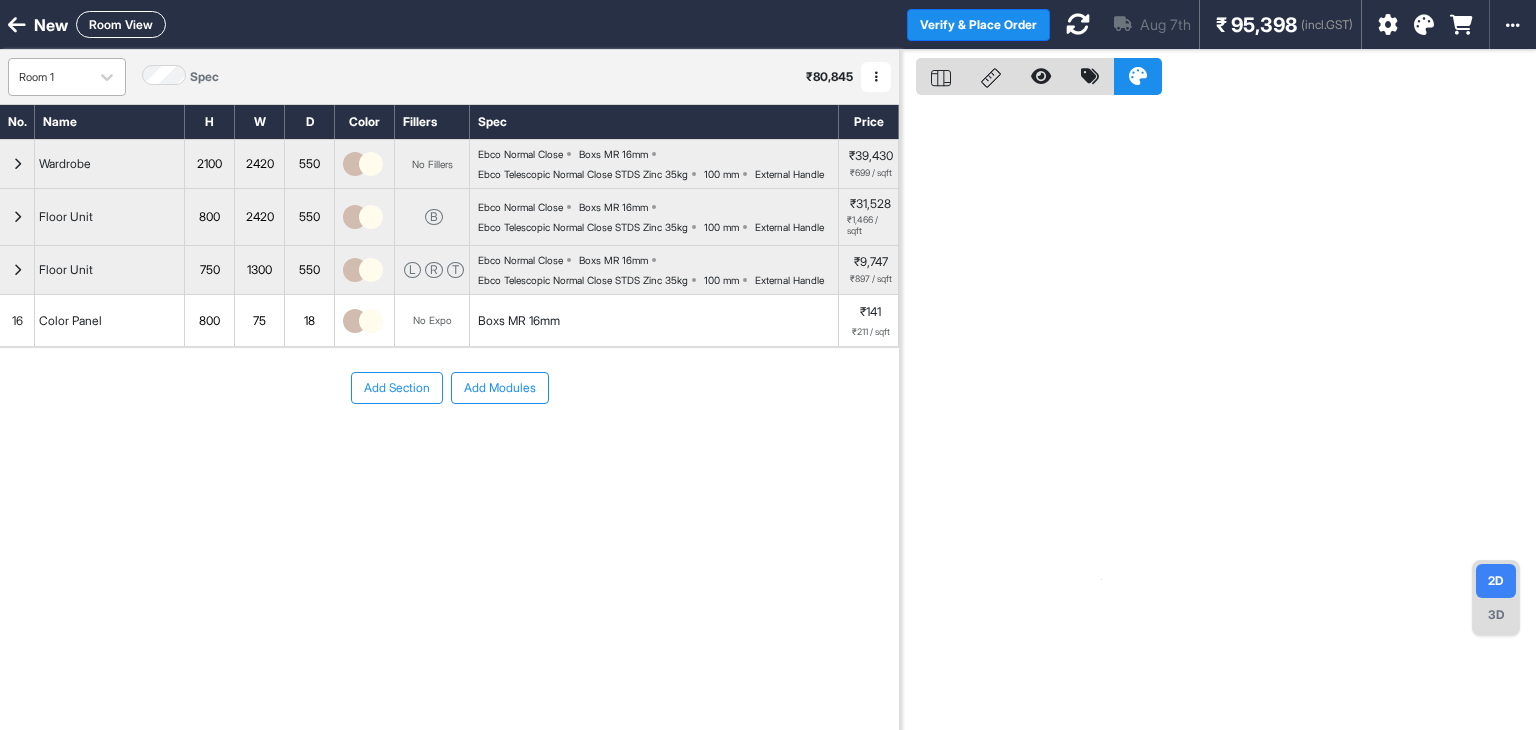 click at bounding box center (49, 77) 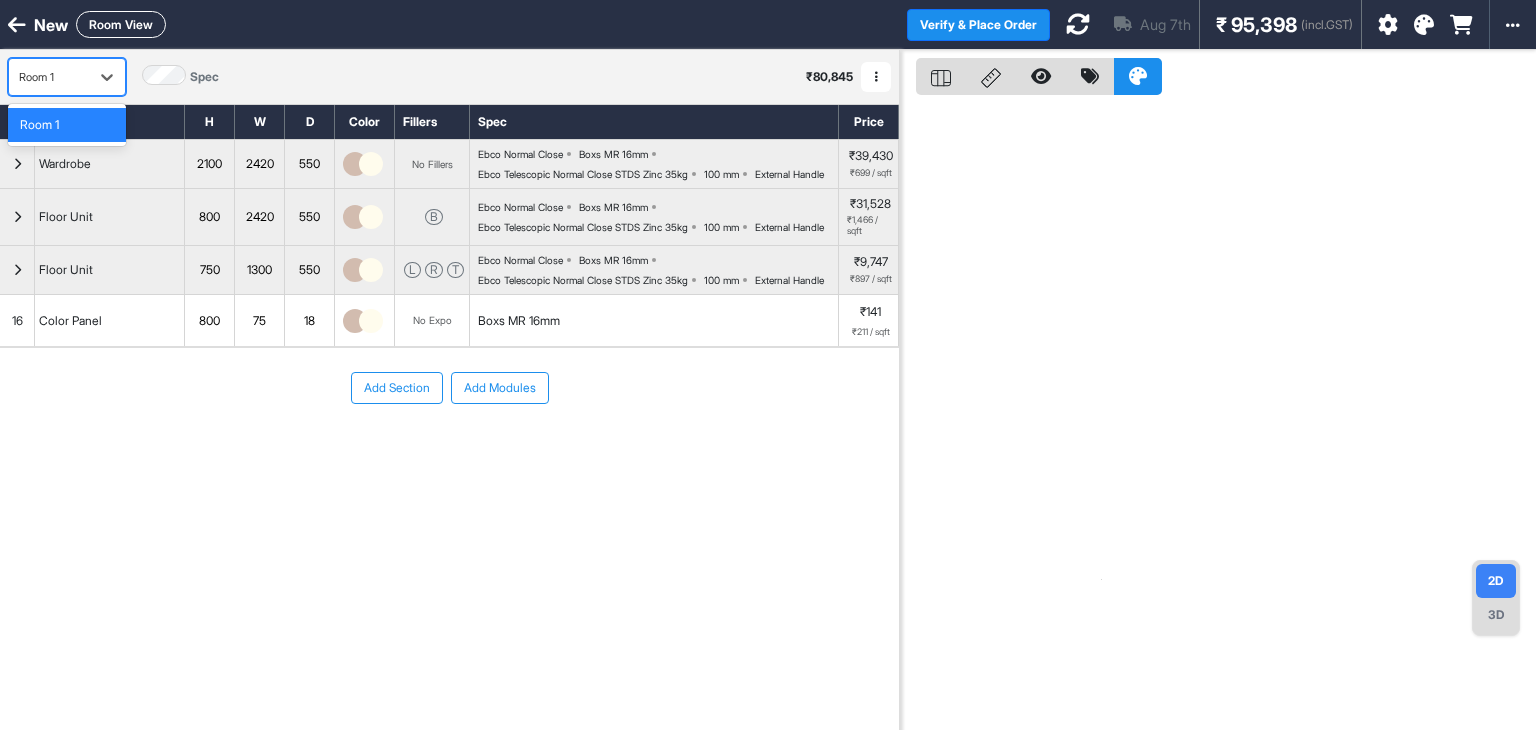 click at bounding box center (49, 77) 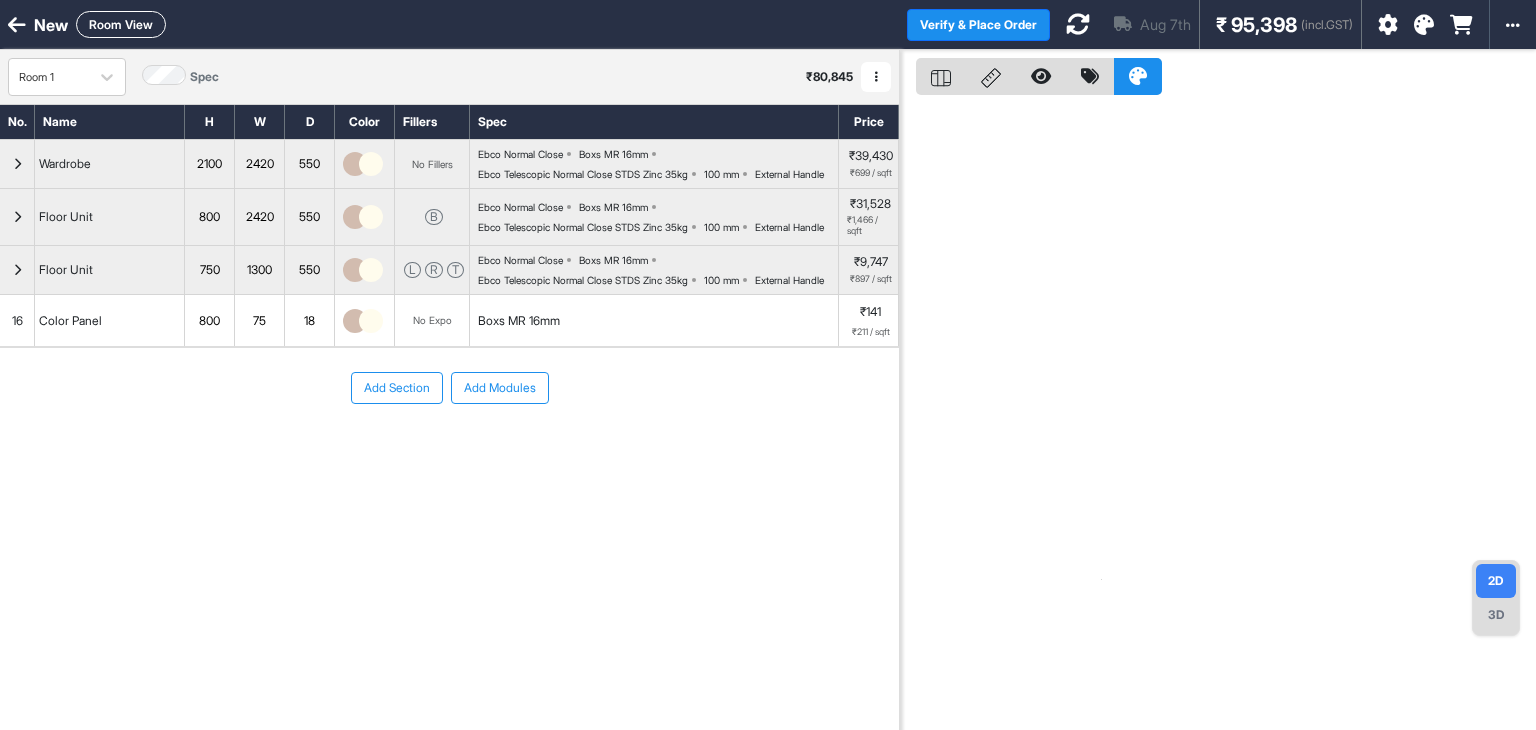 click at bounding box center [17, 25] 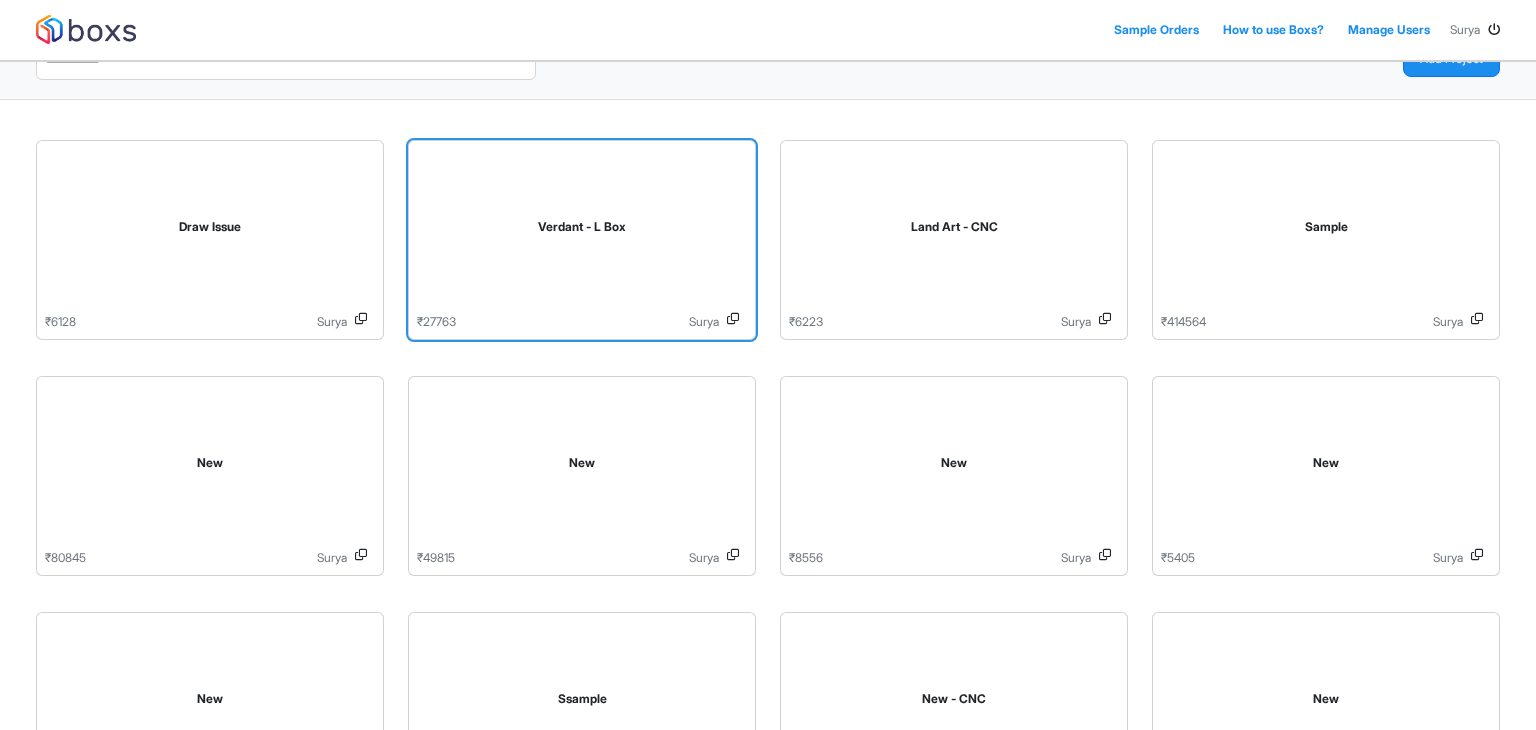 scroll, scrollTop: 100, scrollLeft: 0, axis: vertical 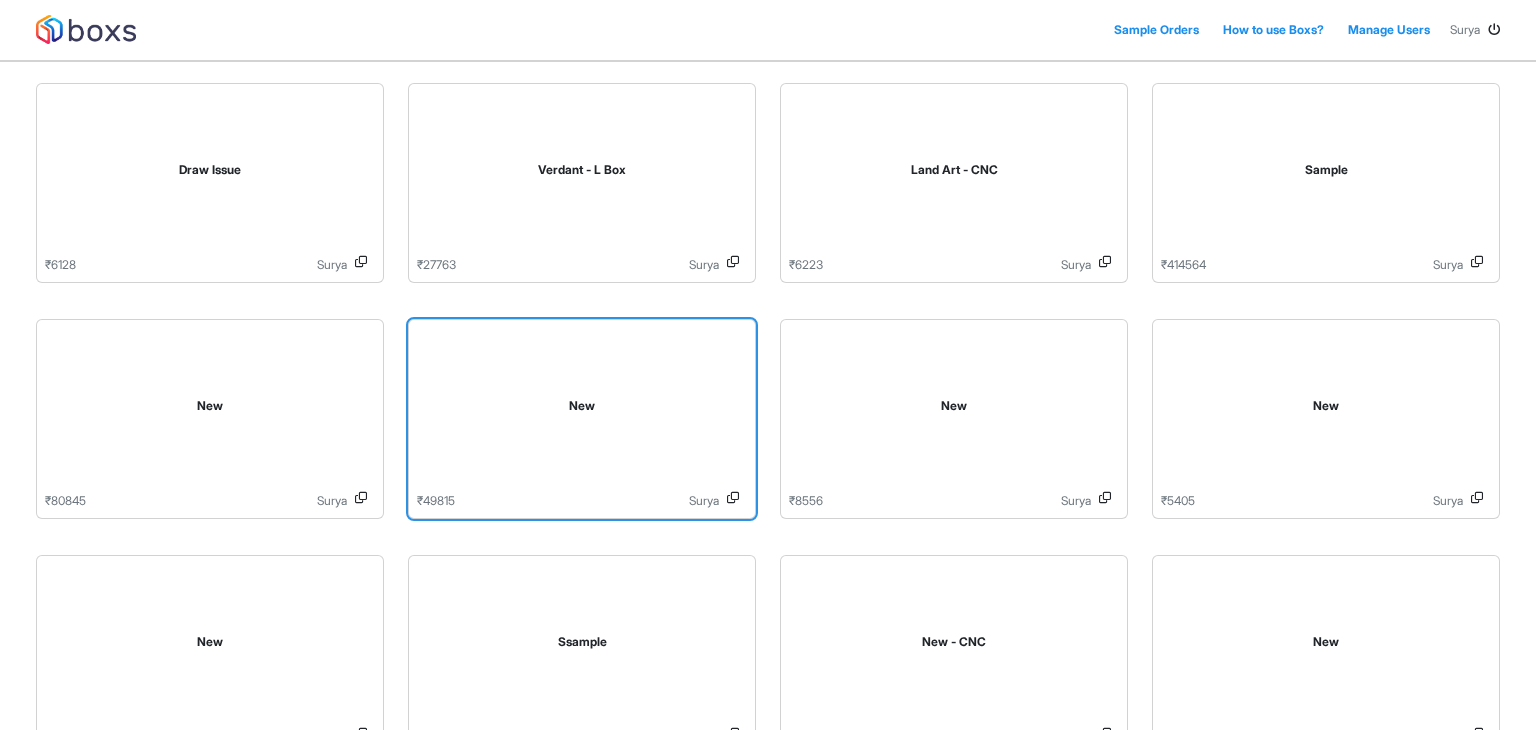 click on "New" at bounding box center (582, 406) 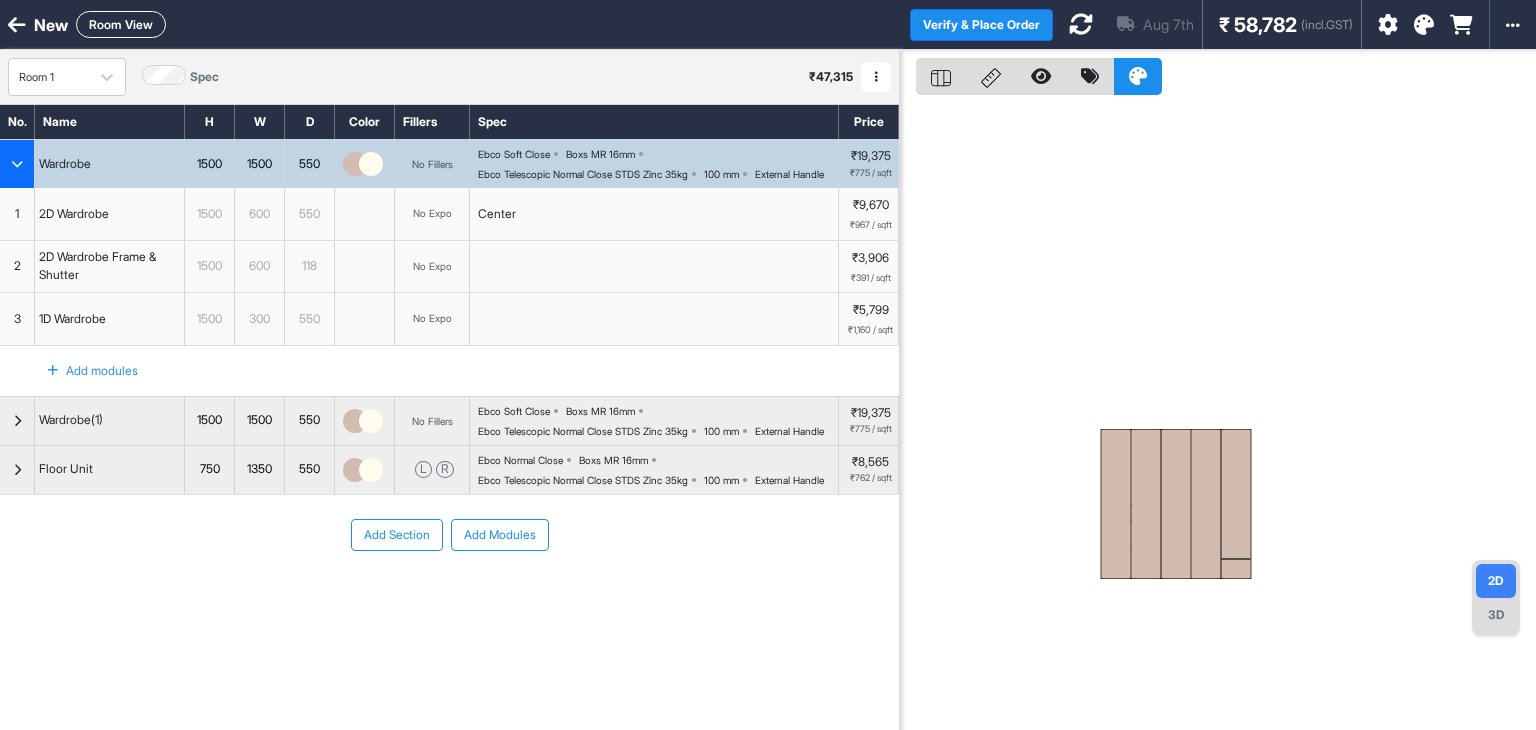 click at bounding box center [17, 25] 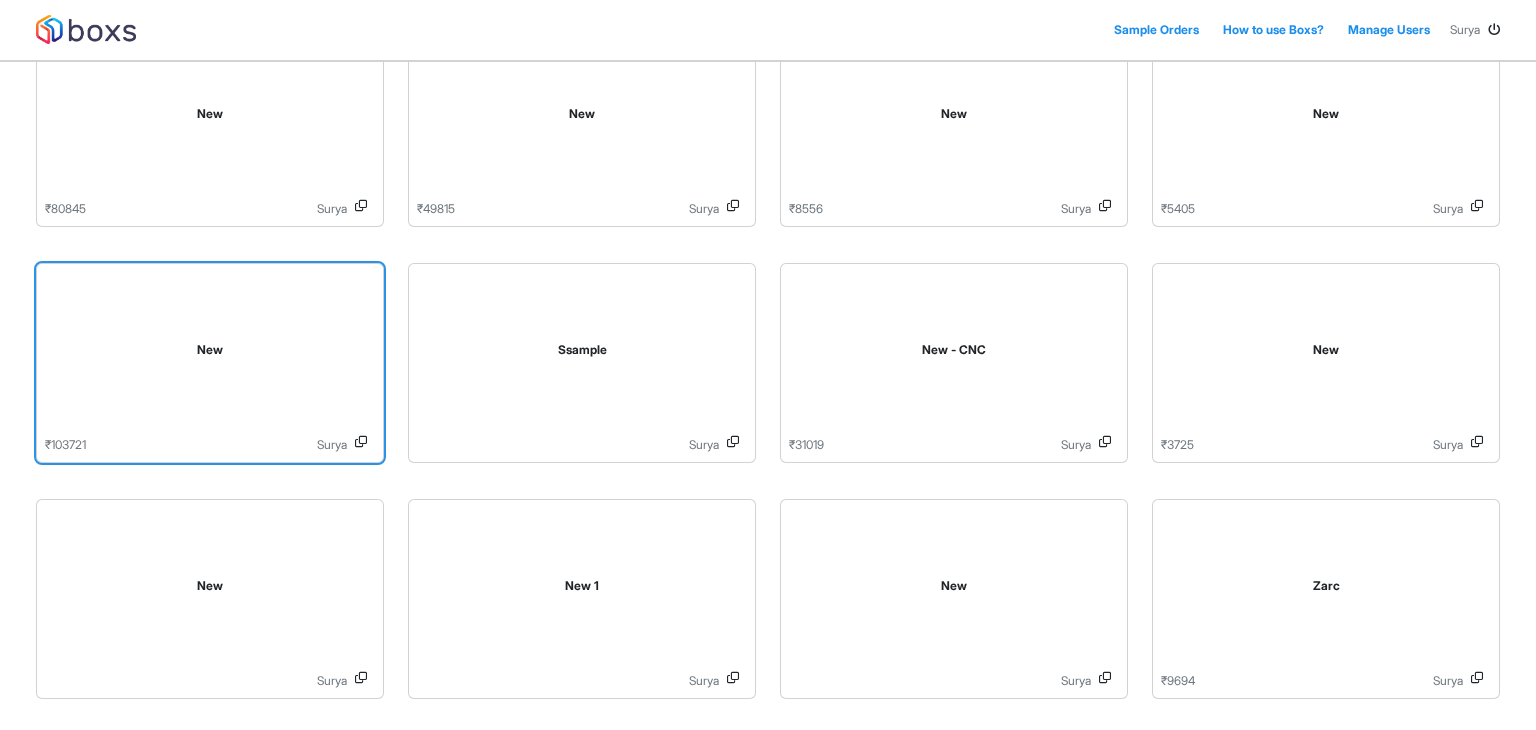 scroll, scrollTop: 400, scrollLeft: 0, axis: vertical 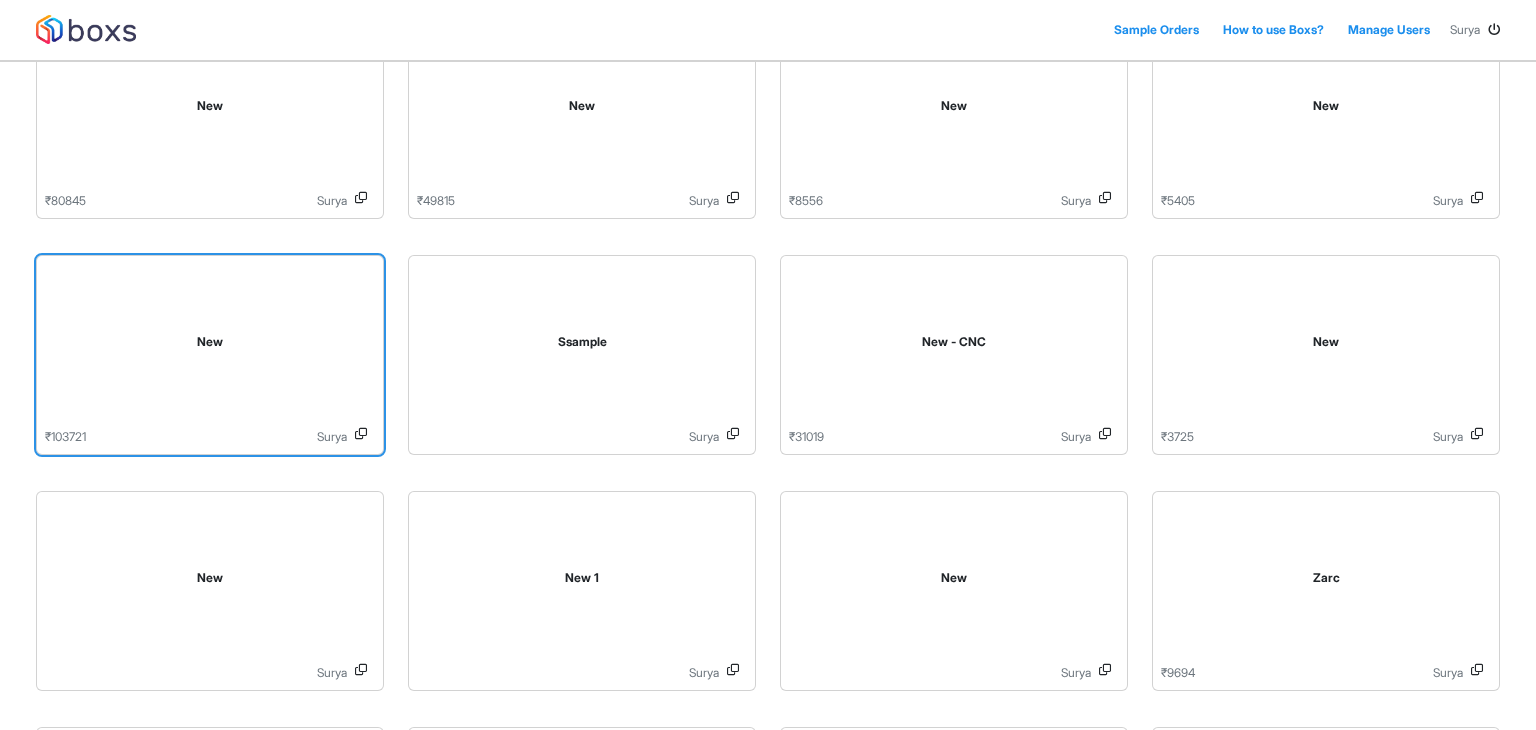 click on "New" at bounding box center [210, 346] 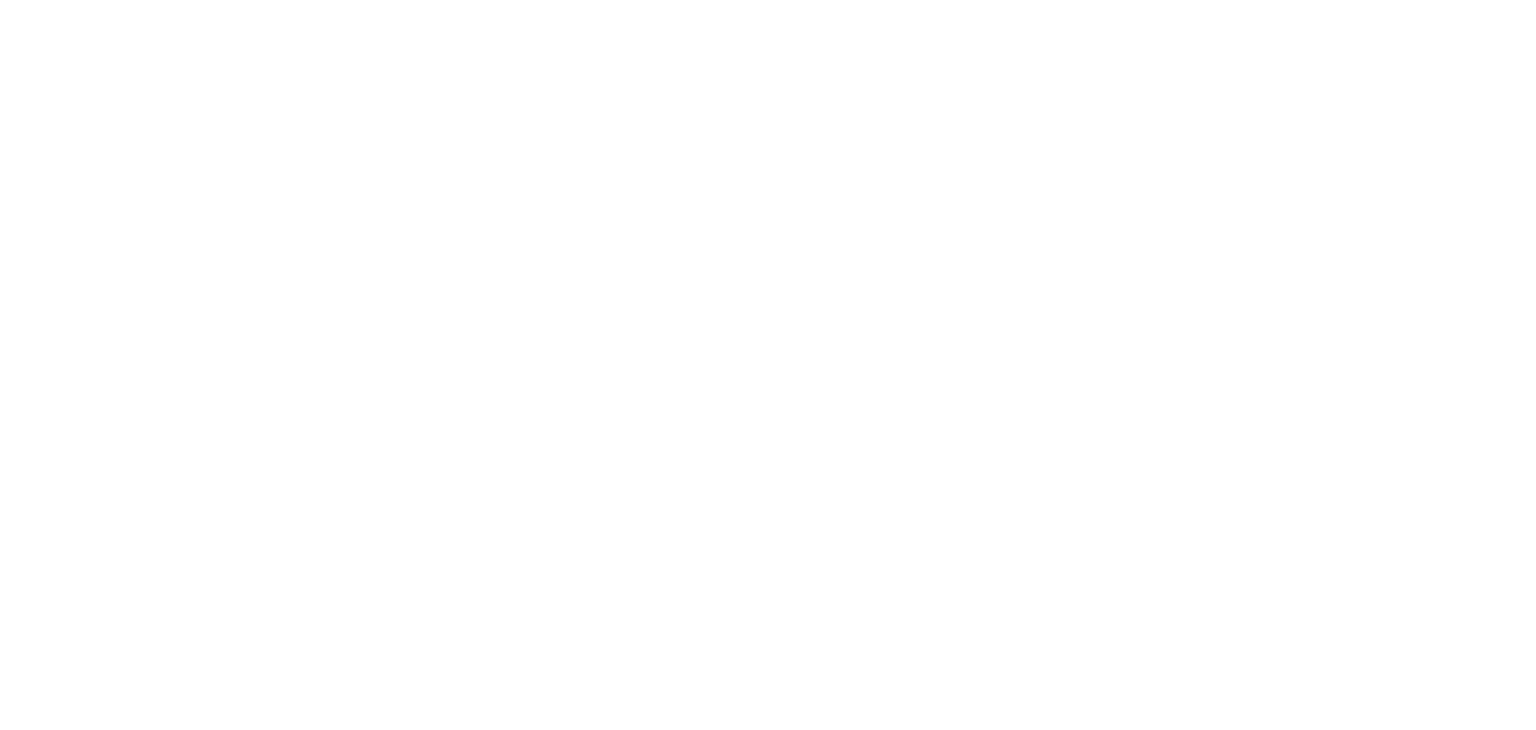 scroll, scrollTop: 0, scrollLeft: 0, axis: both 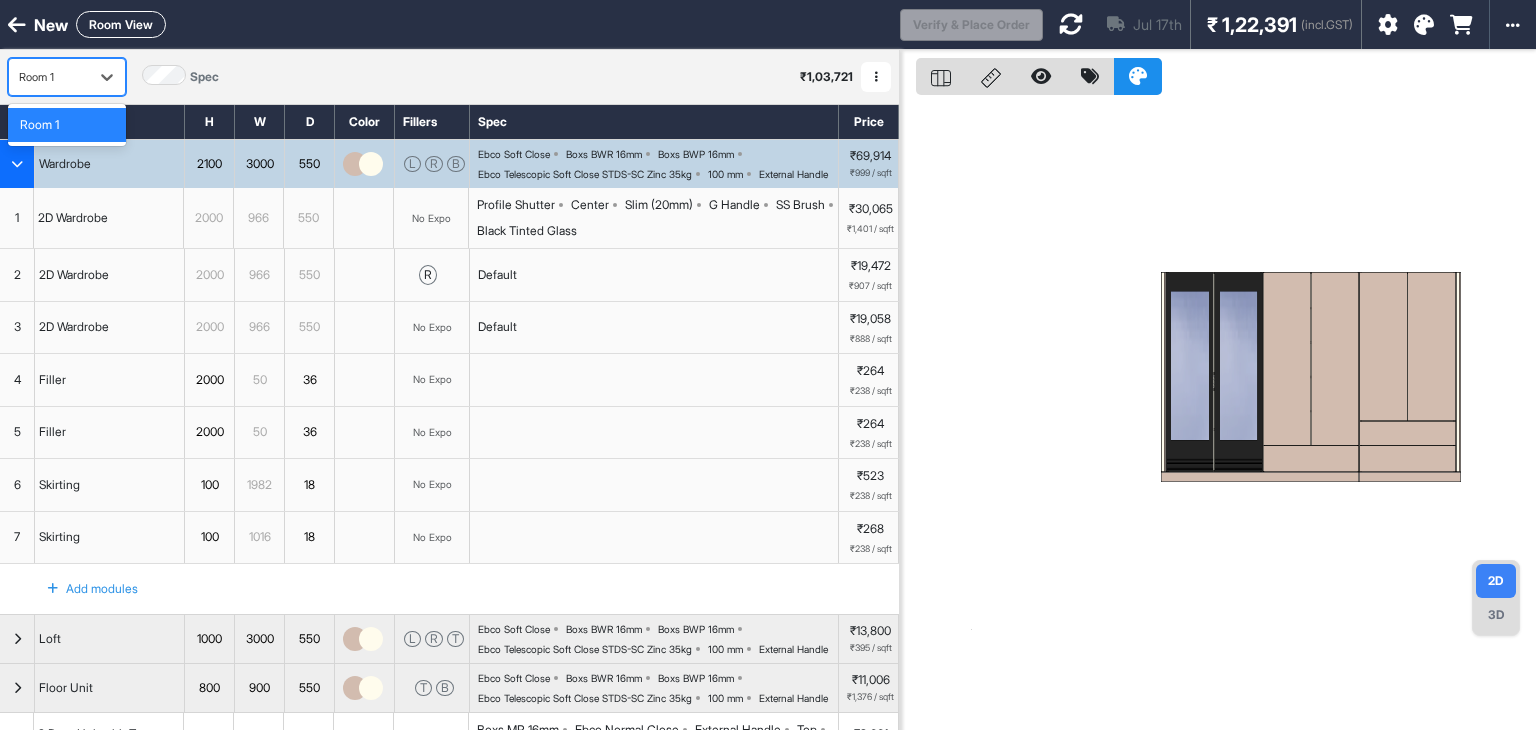 click on "Room 1" at bounding box center [49, 77] 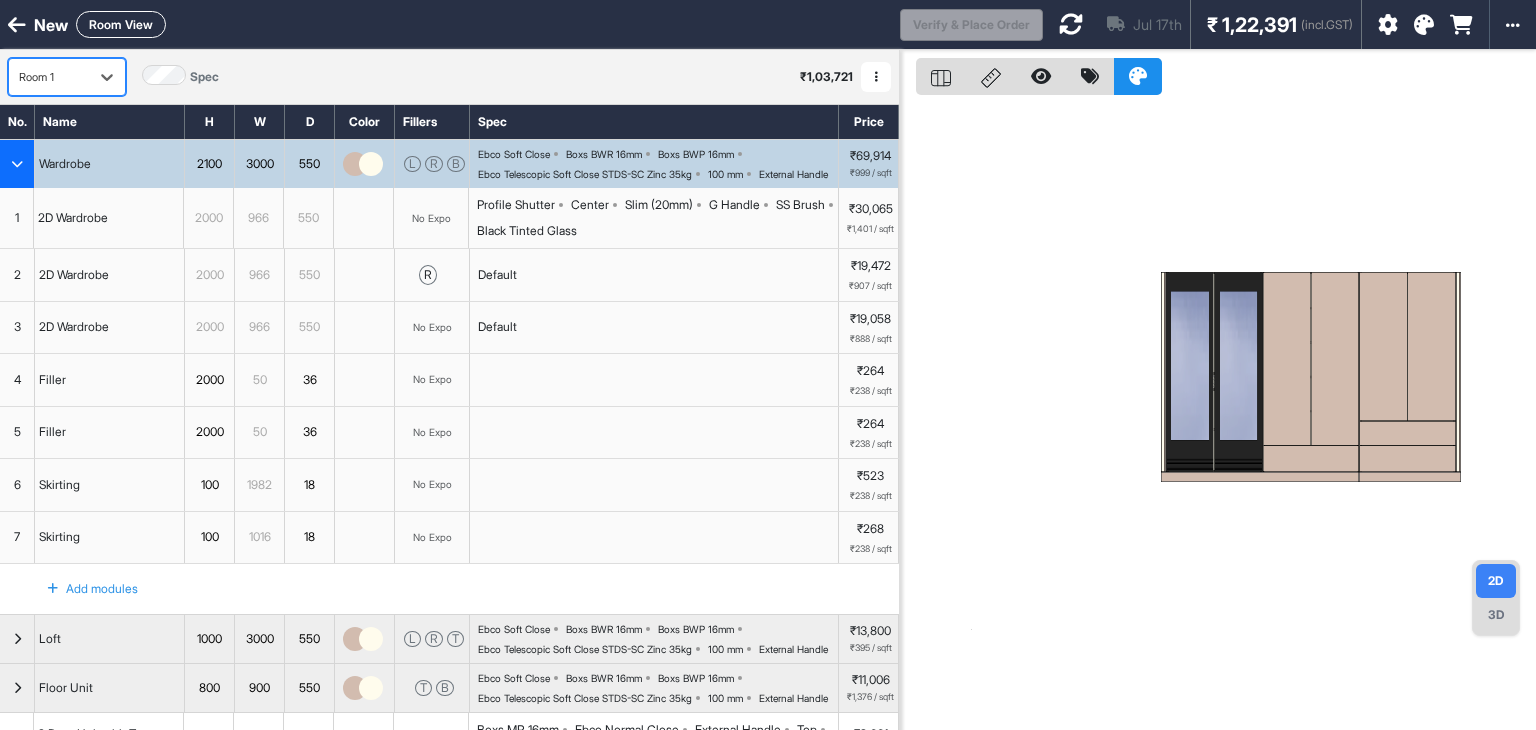 click on "Room 1" at bounding box center [49, 77] 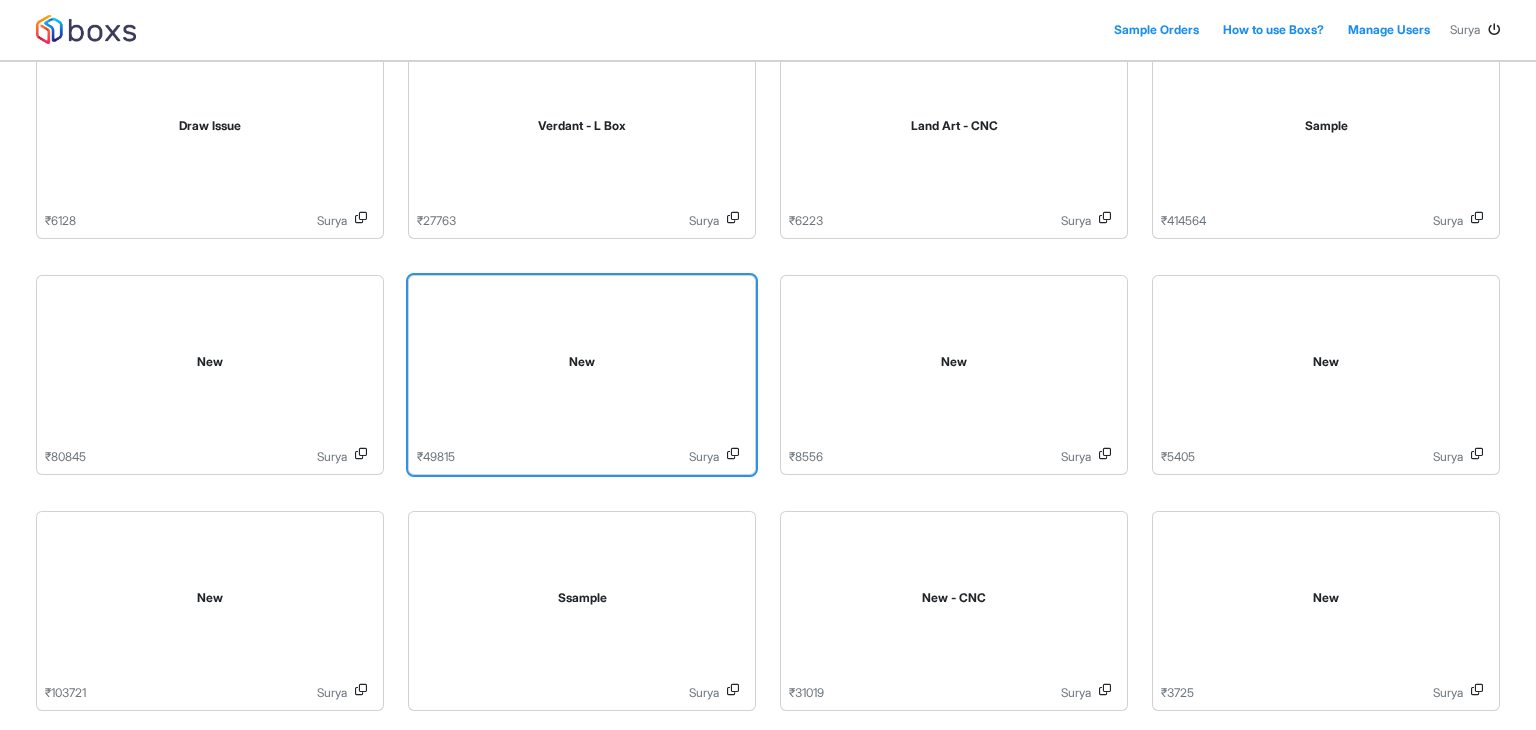scroll, scrollTop: 0, scrollLeft: 0, axis: both 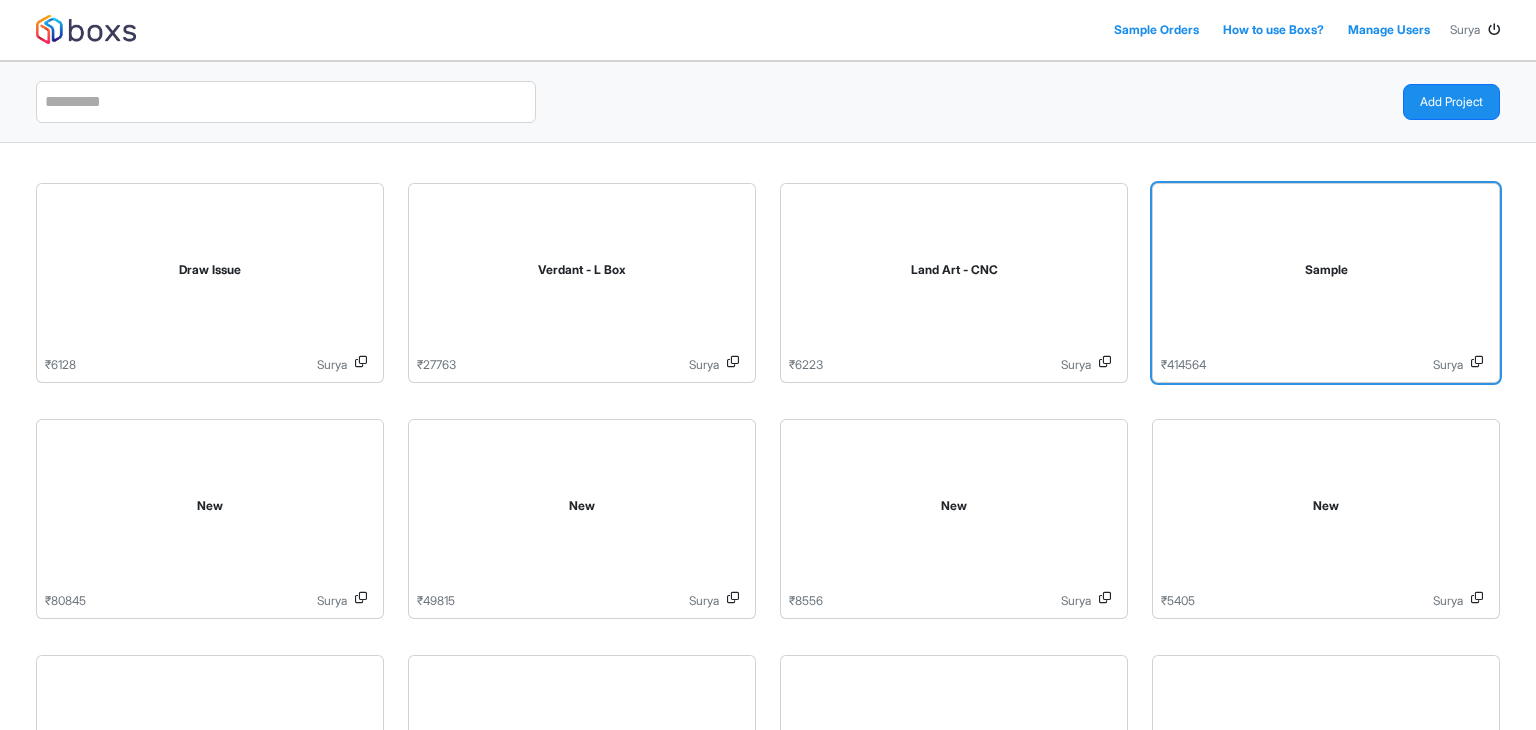 click on "Sample" at bounding box center (1326, 270) 